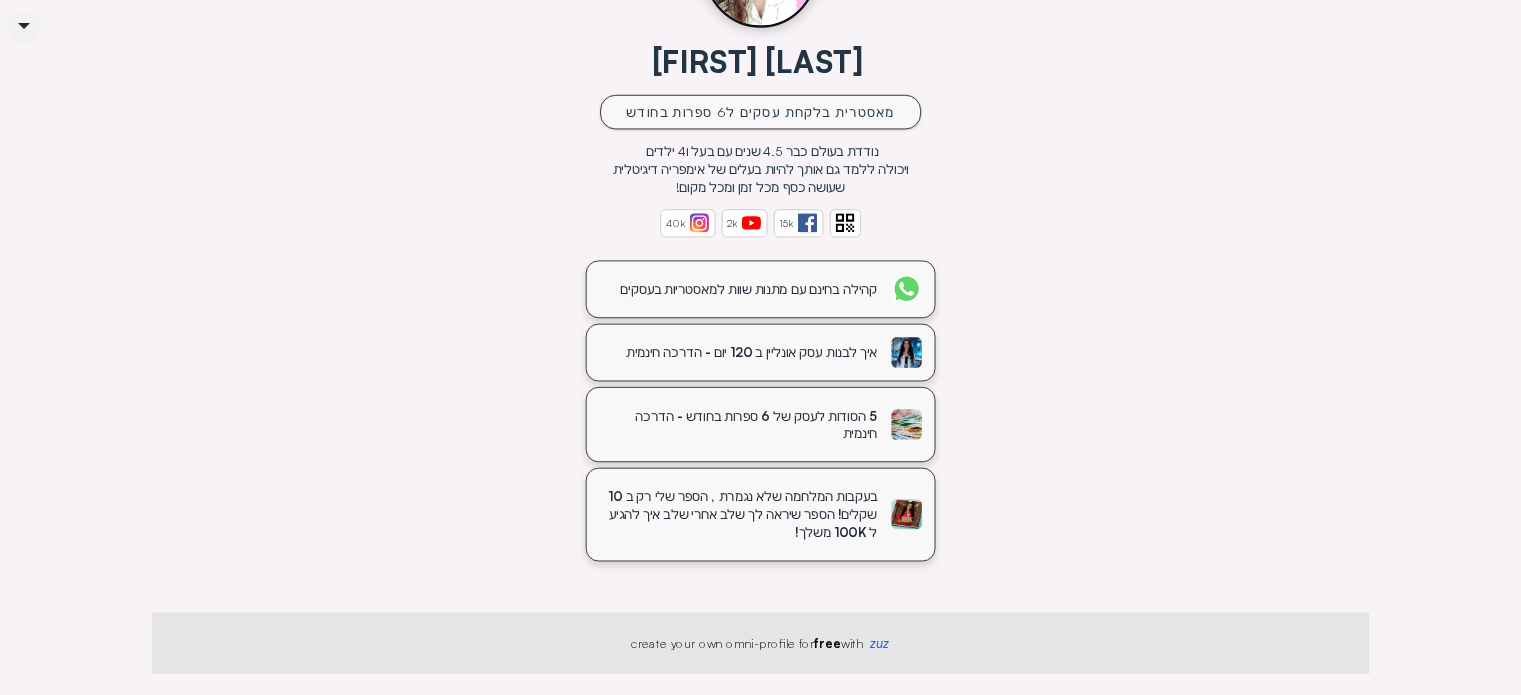 scroll, scrollTop: 299, scrollLeft: 0, axis: vertical 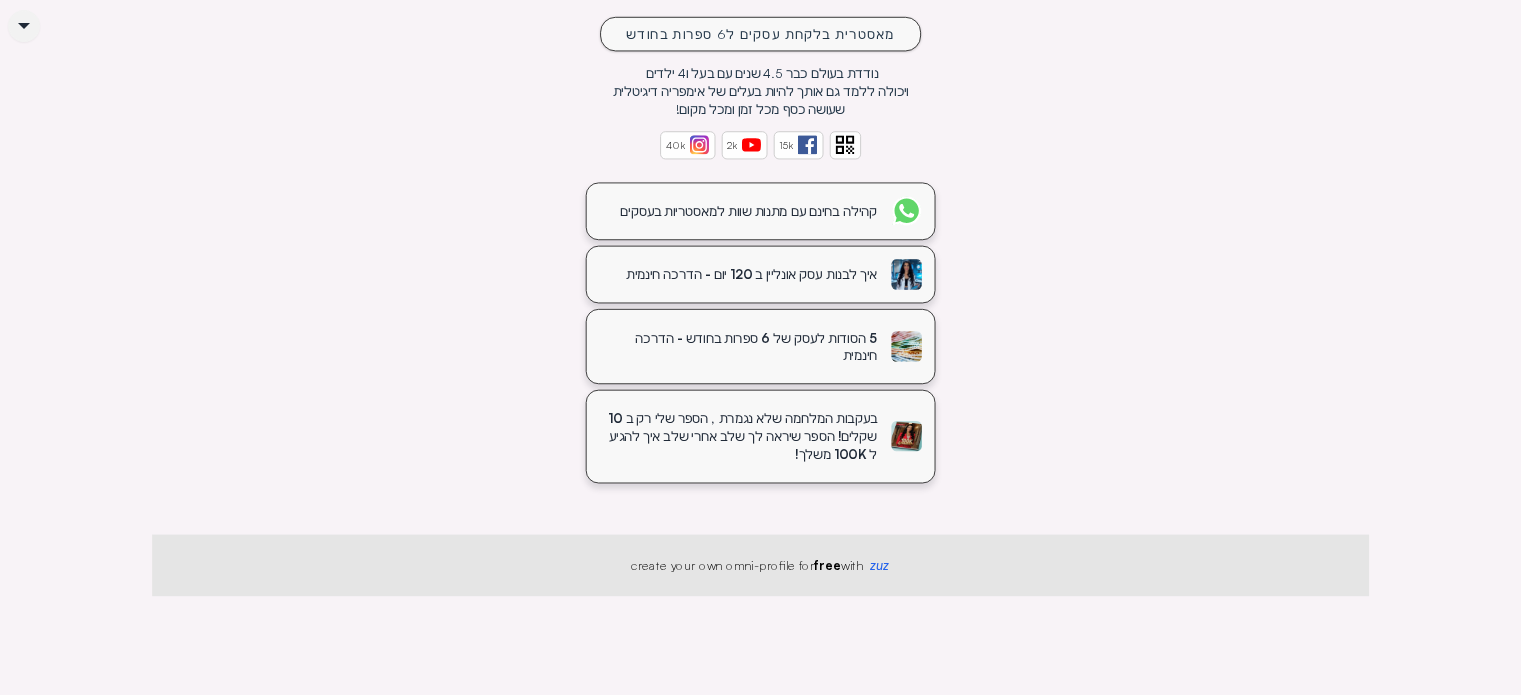 click on "free" at bounding box center [827, 565] 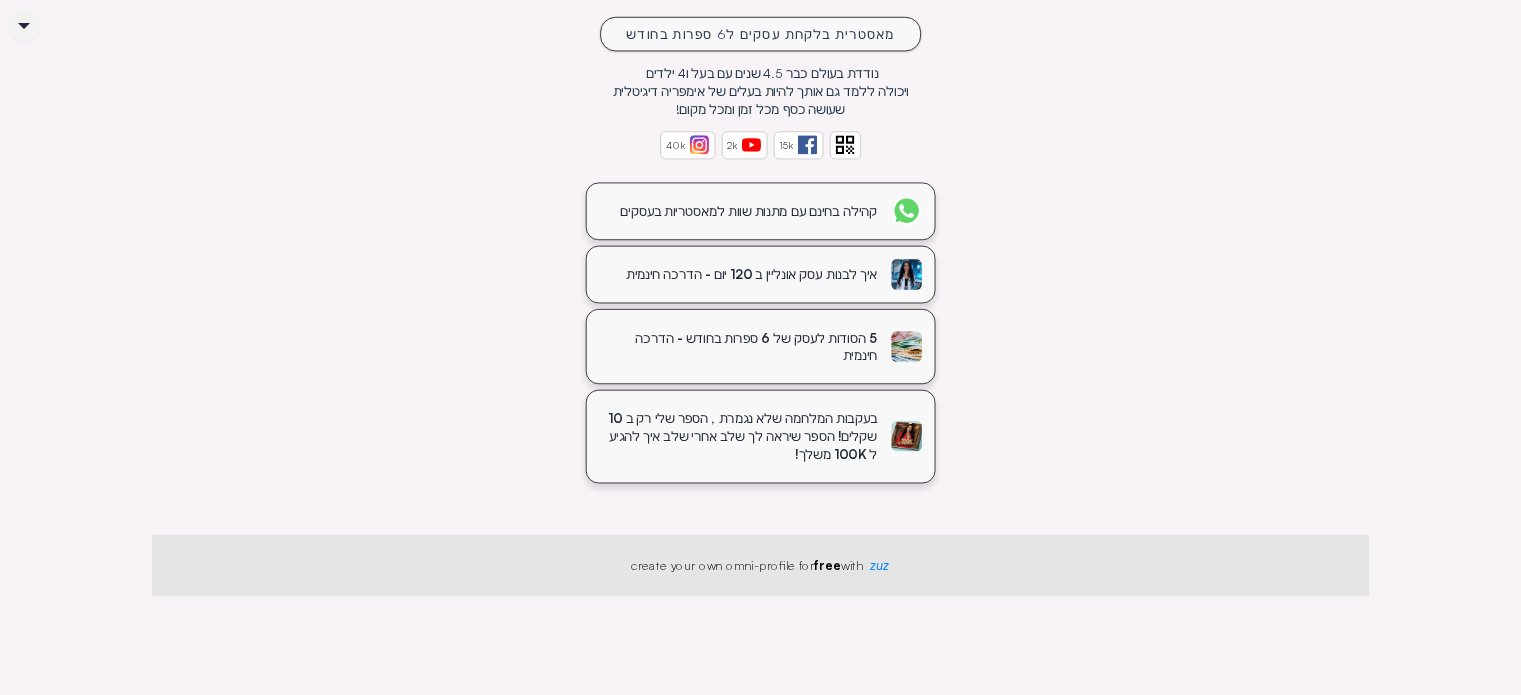 click on "zuz" at bounding box center [879, 565] 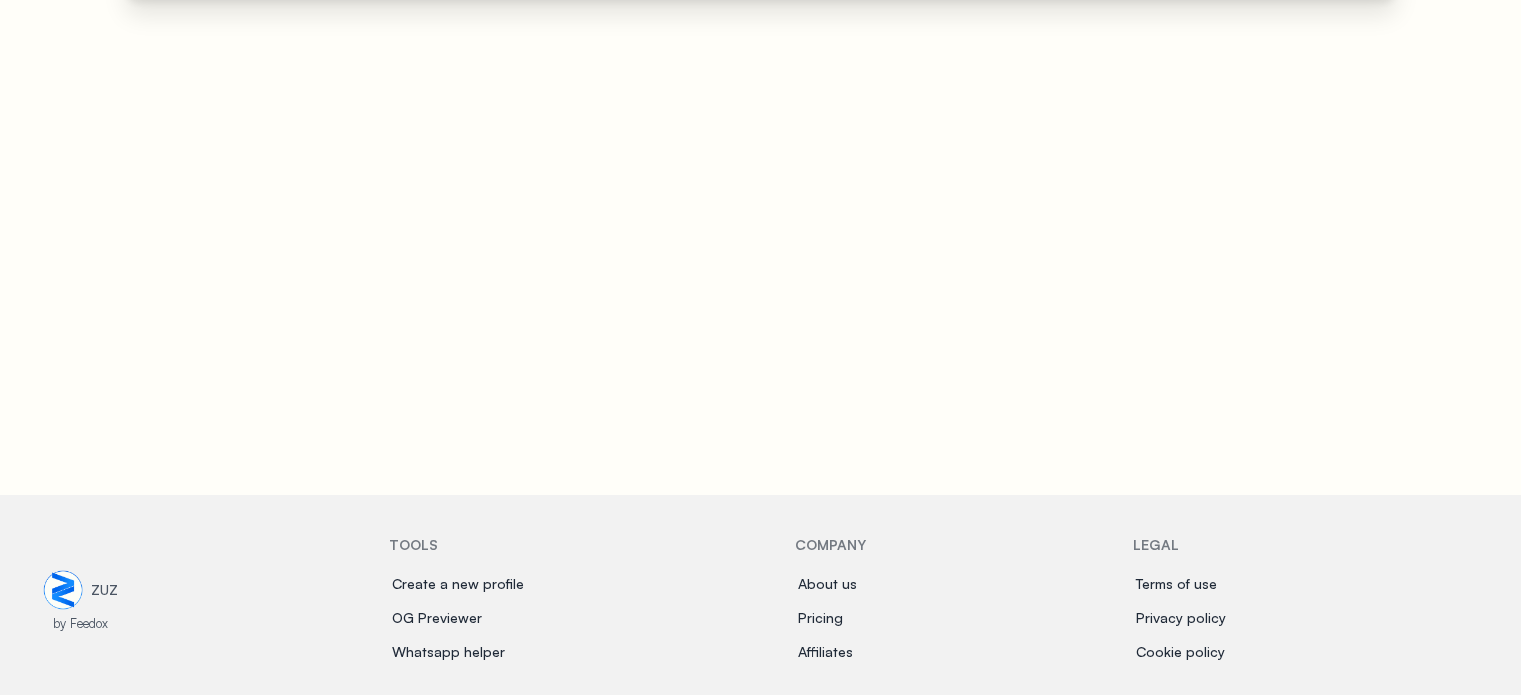 scroll, scrollTop: 0, scrollLeft: 0, axis: both 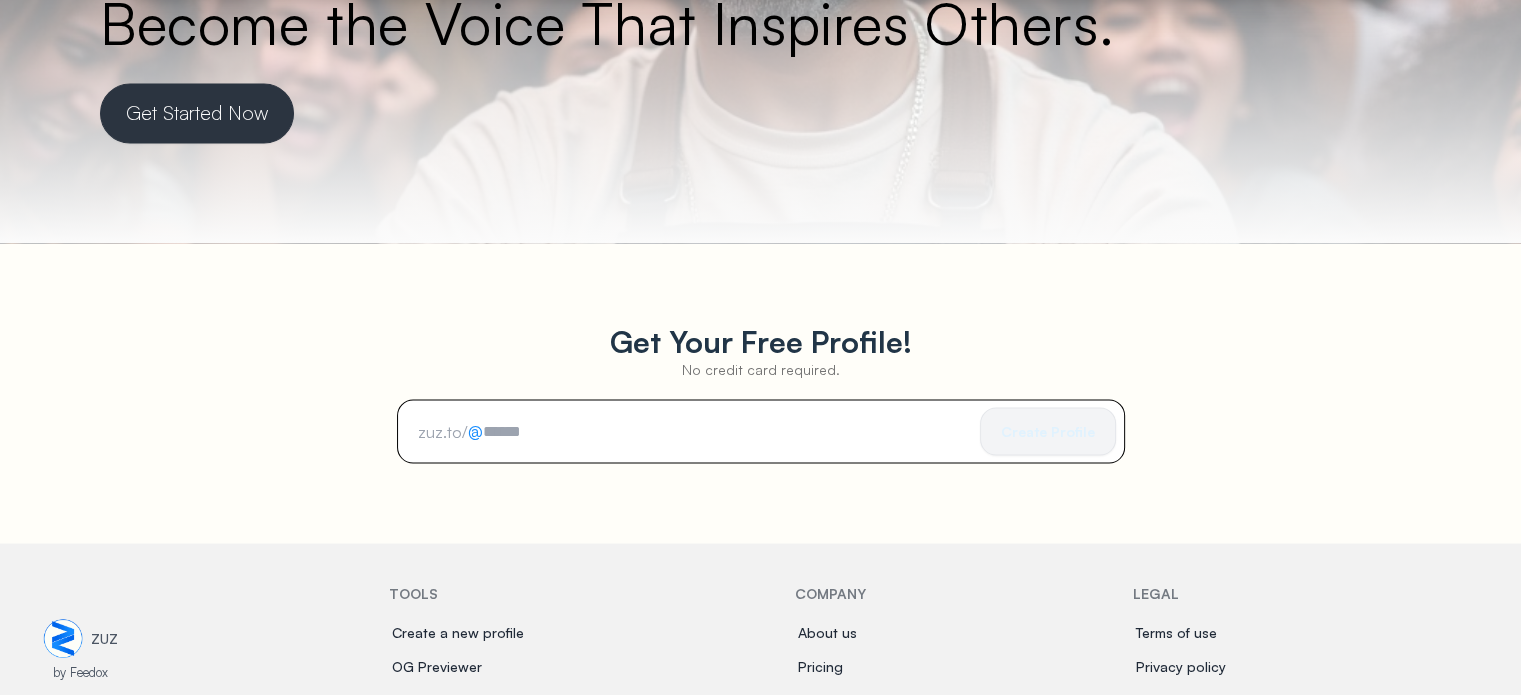 click at bounding box center (502, 431) 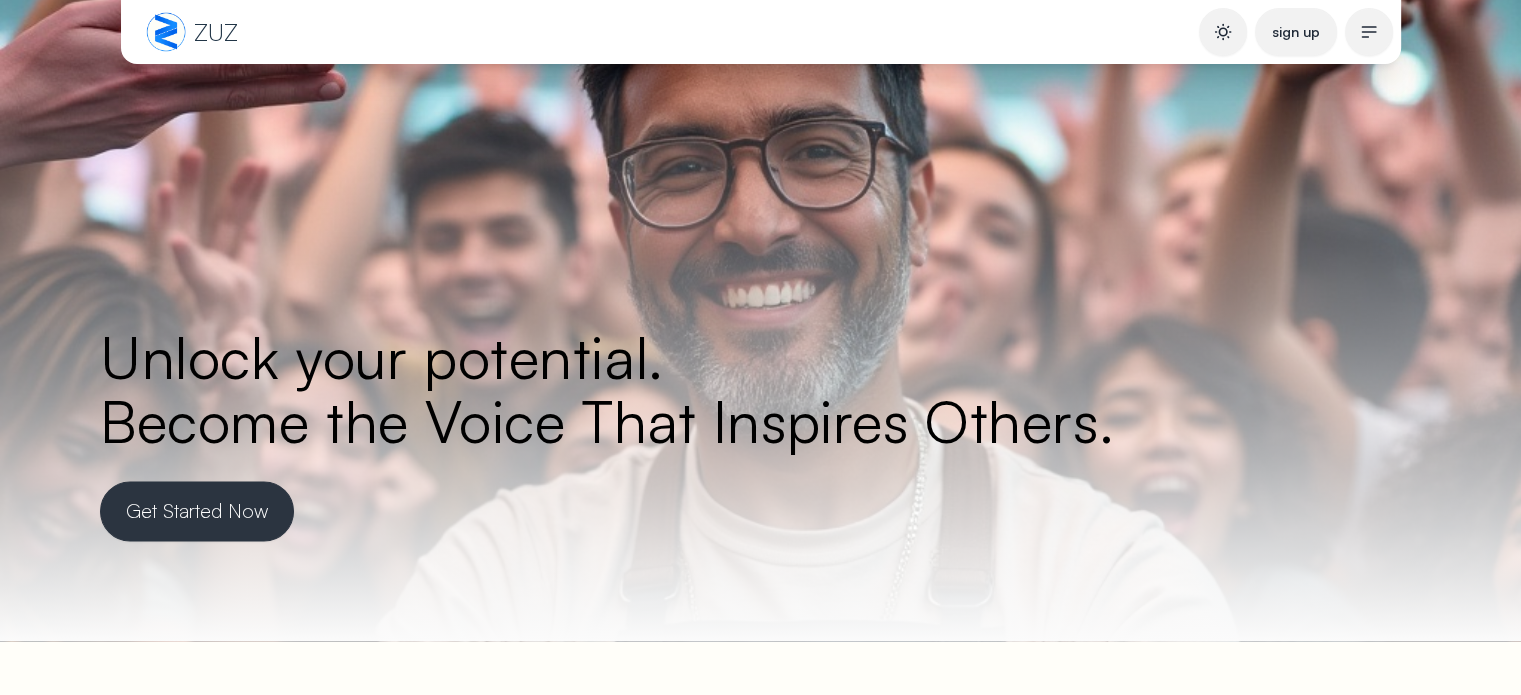 scroll, scrollTop: 3200, scrollLeft: 0, axis: vertical 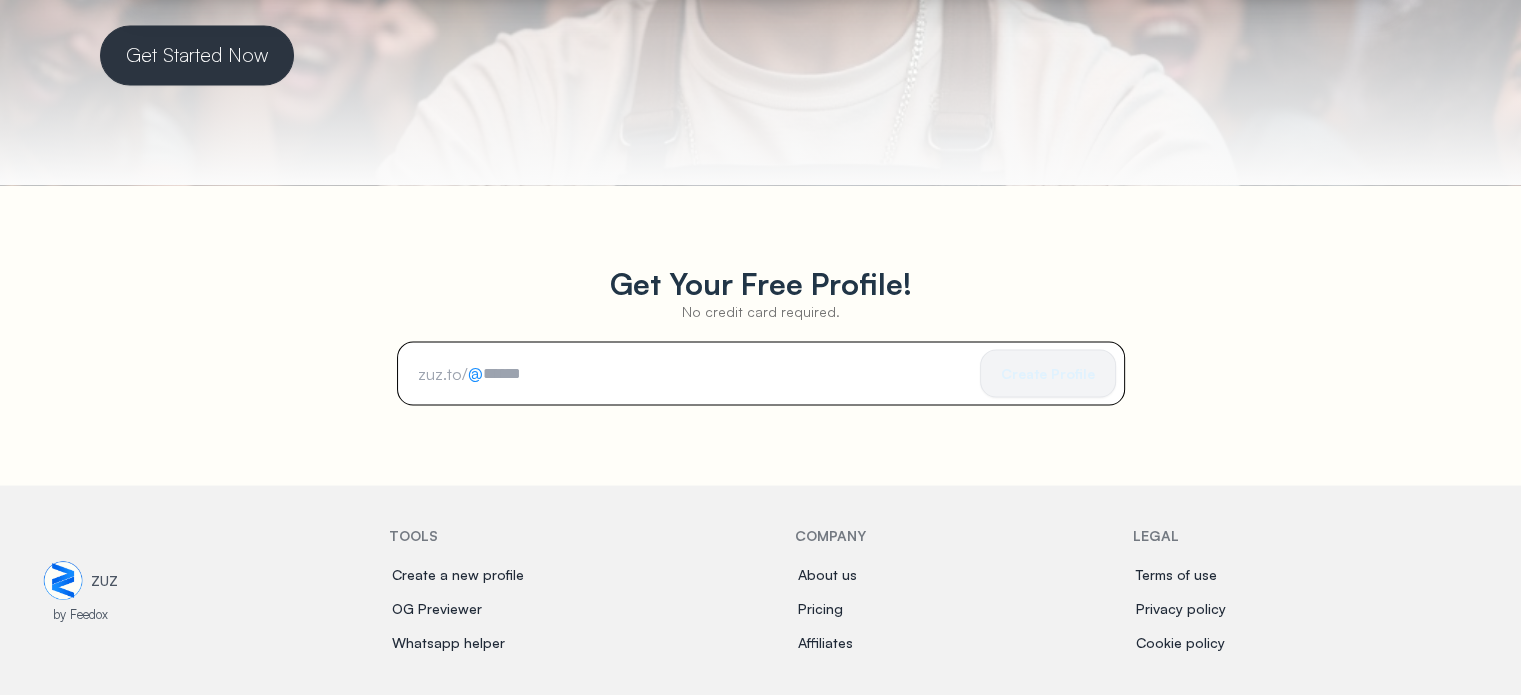 click at bounding box center (502, 373) 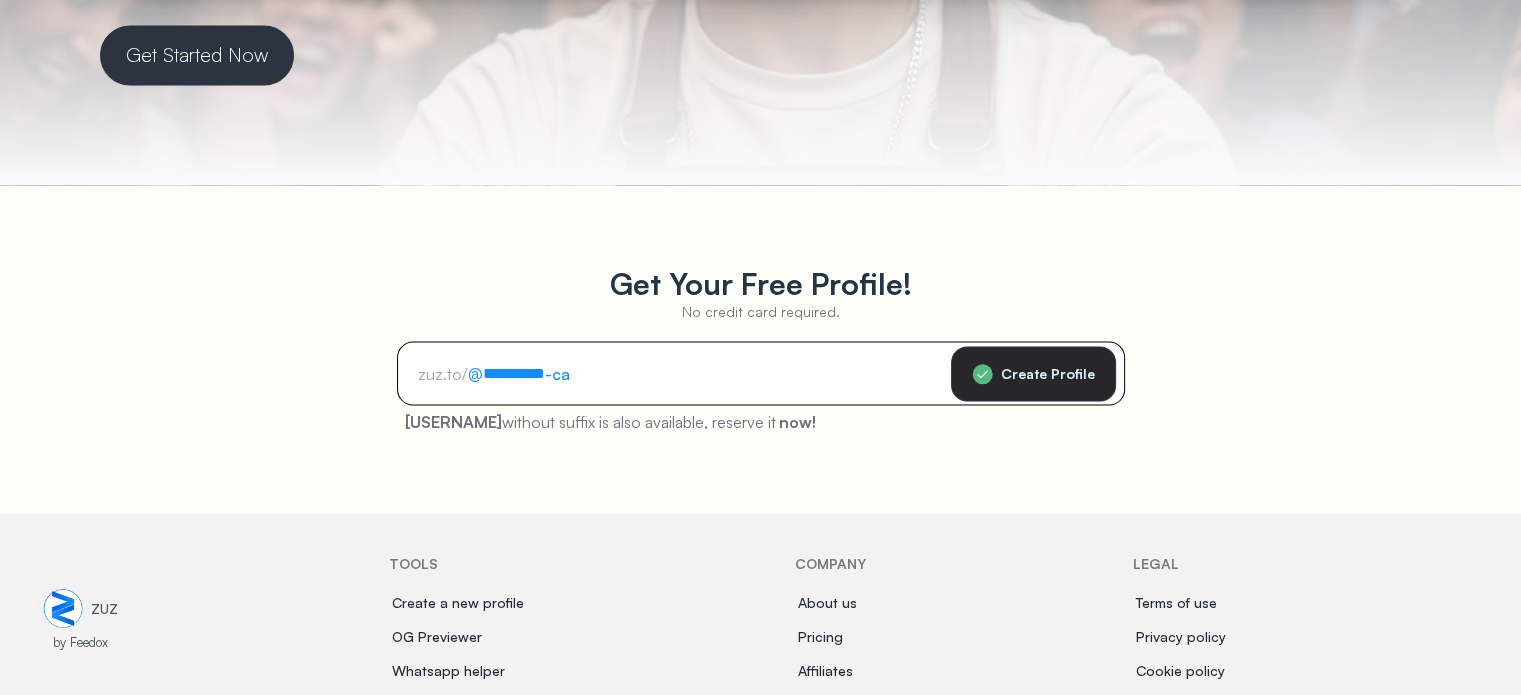 type on "**********" 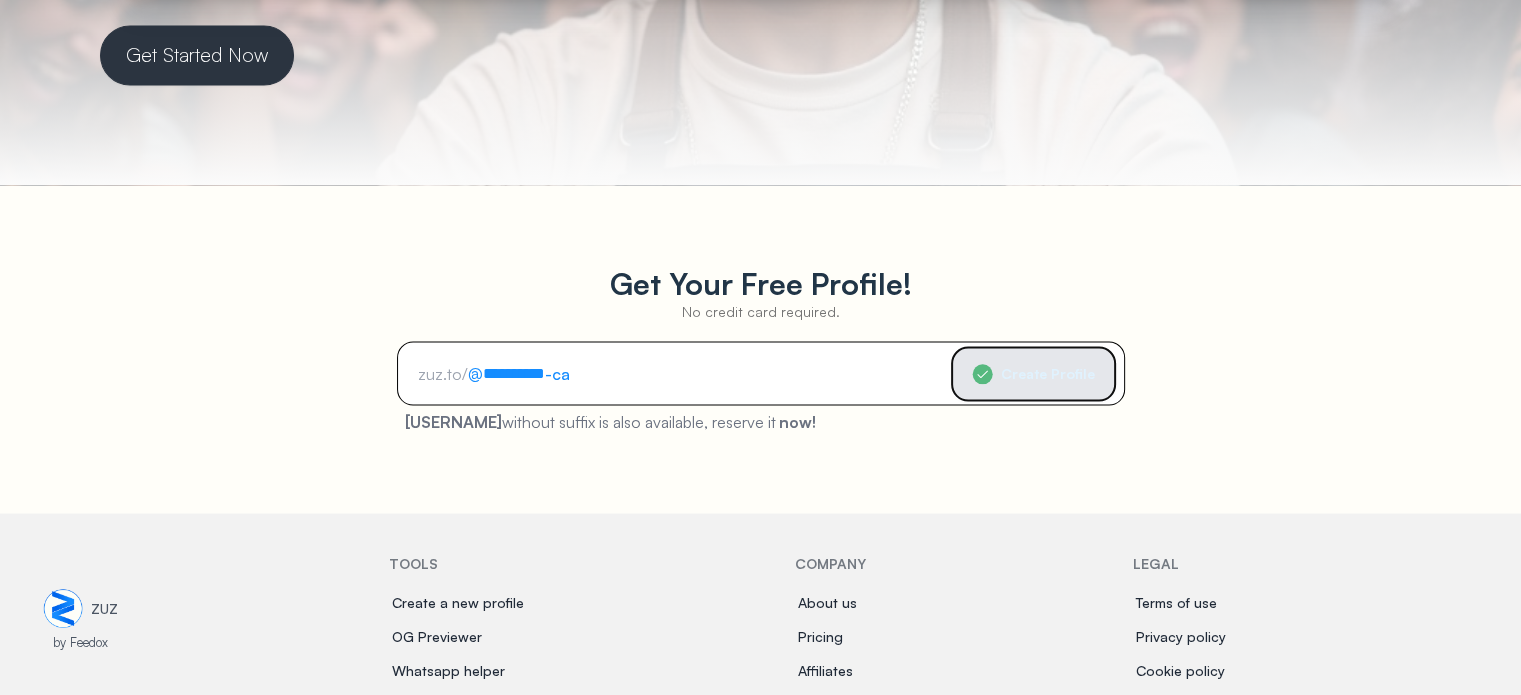 click on "Create Profile" at bounding box center [1048, 373] 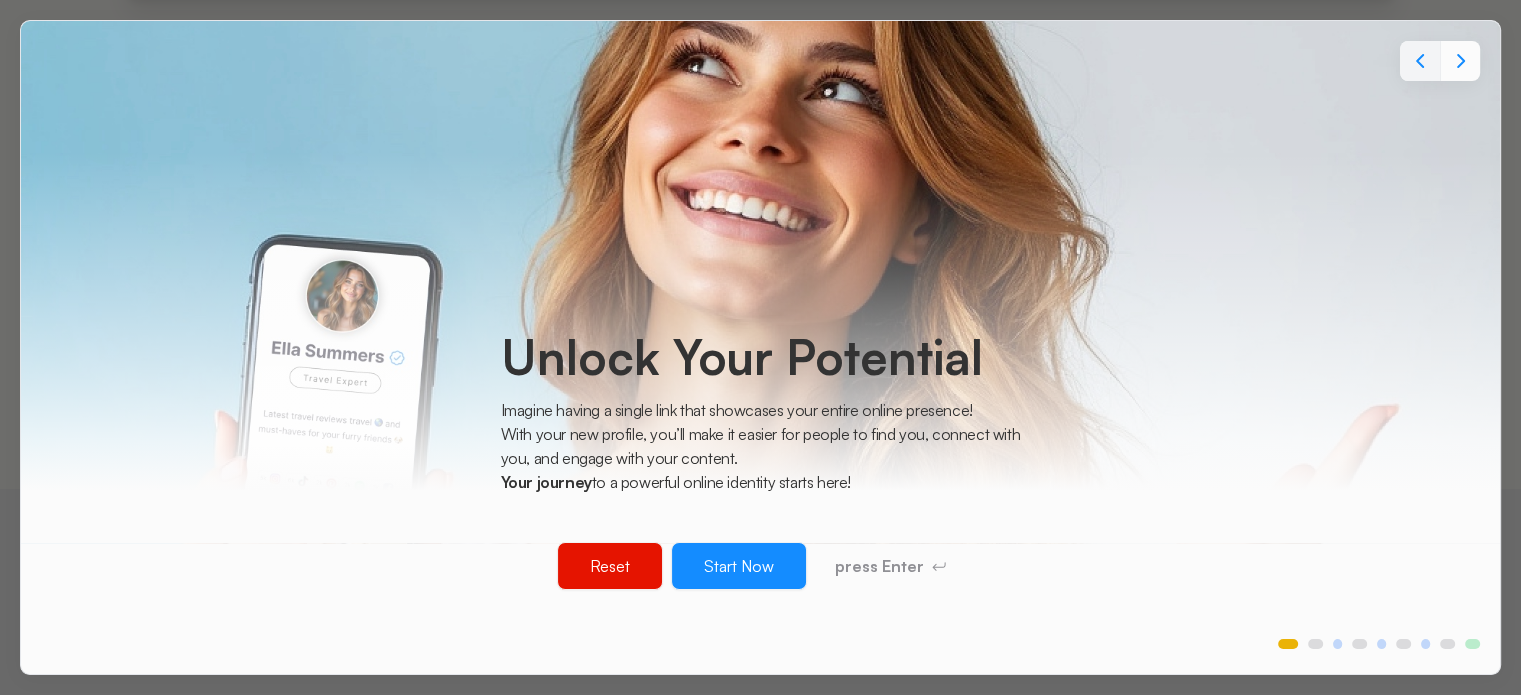 scroll, scrollTop: 10, scrollLeft: 0, axis: vertical 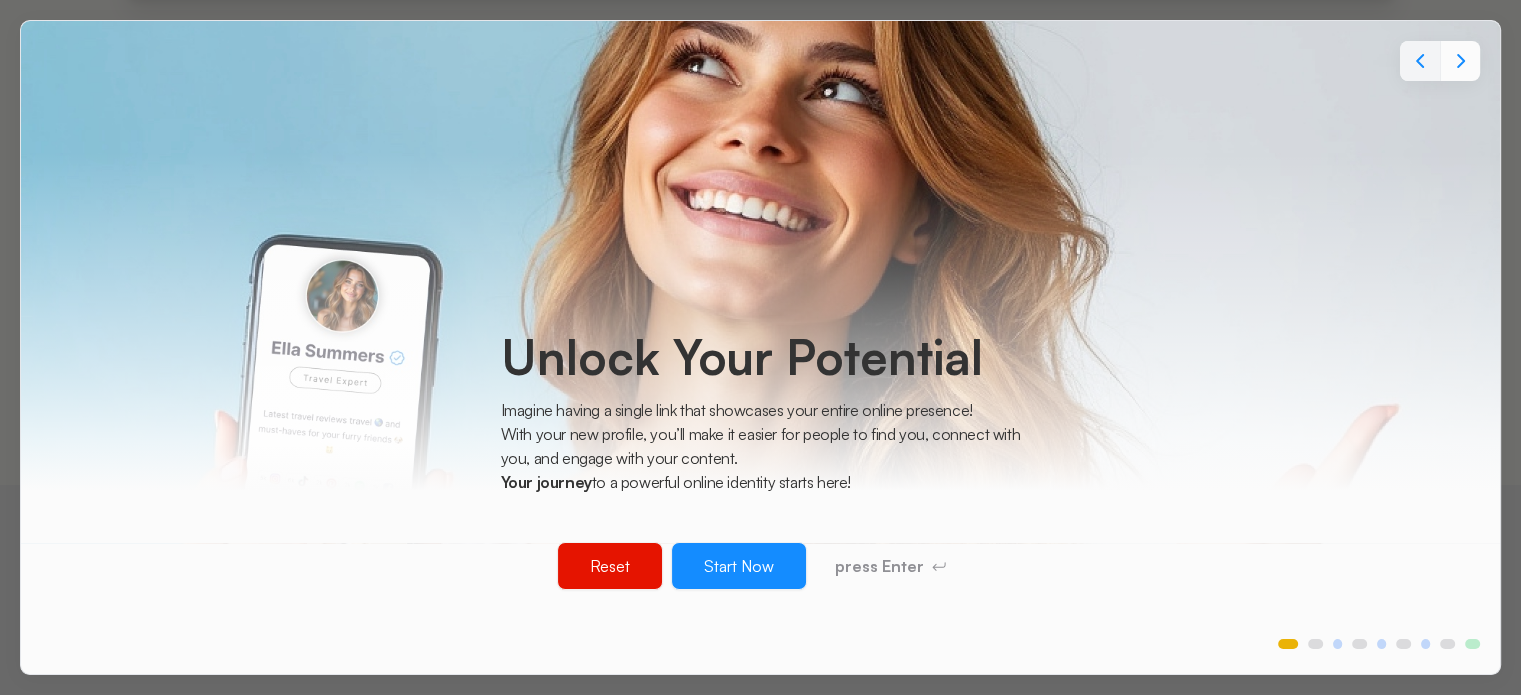 click 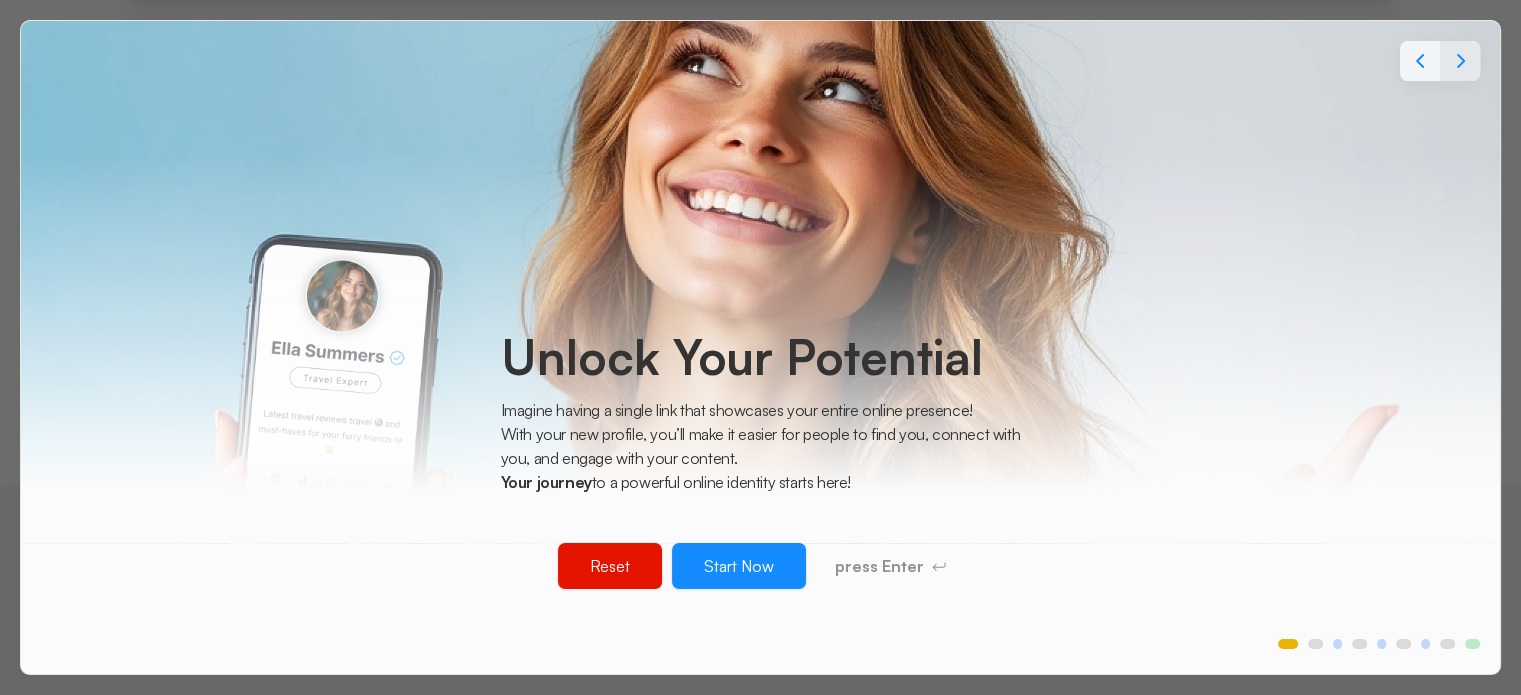 click 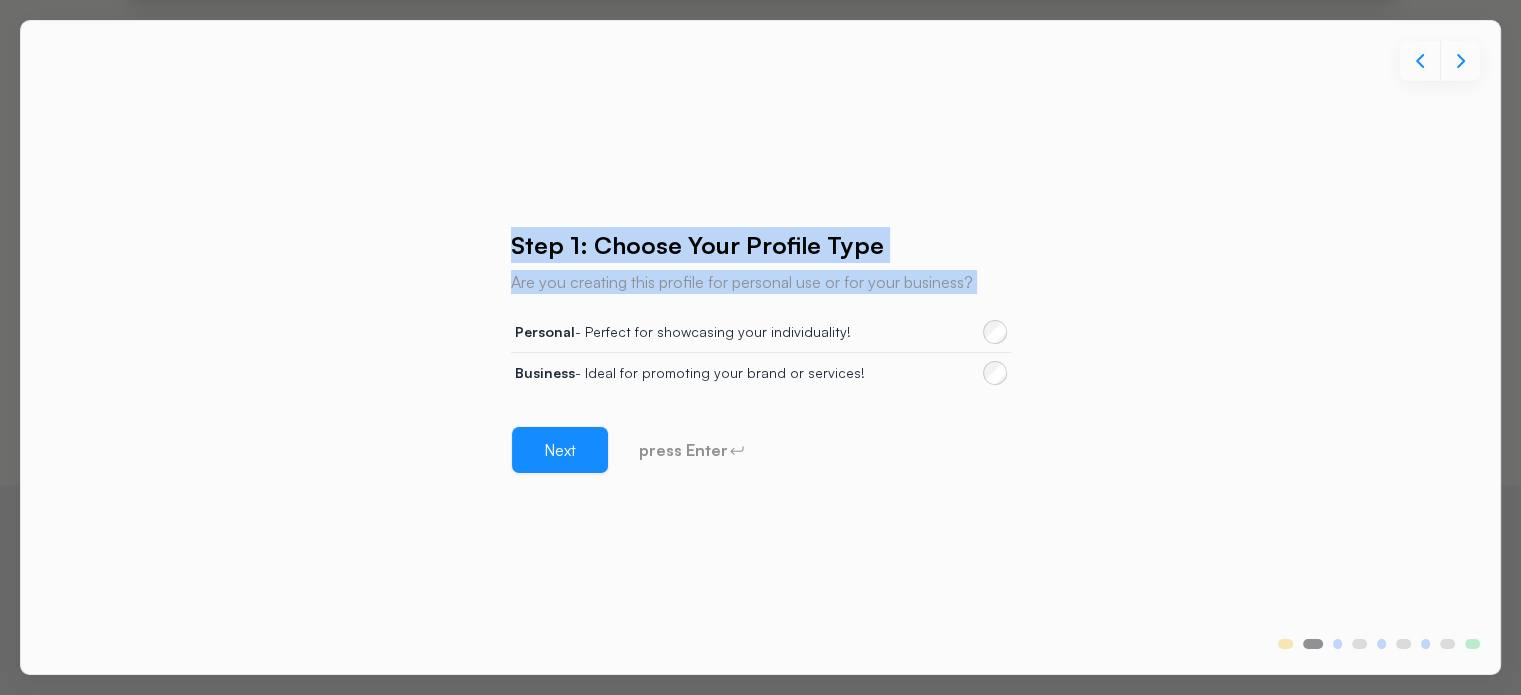 drag, startPoint x: 499, startPoint y: 247, endPoint x: 408, endPoint y: 307, distance: 109 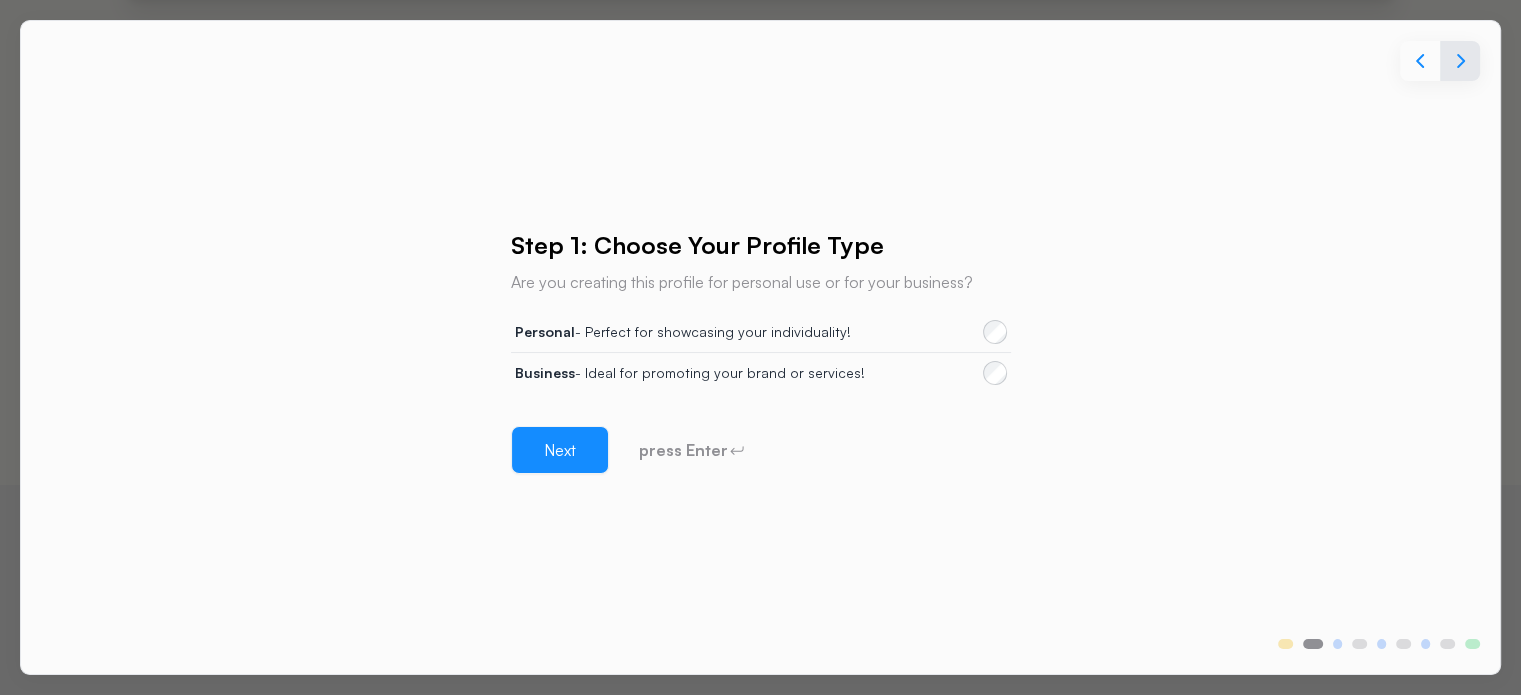 click 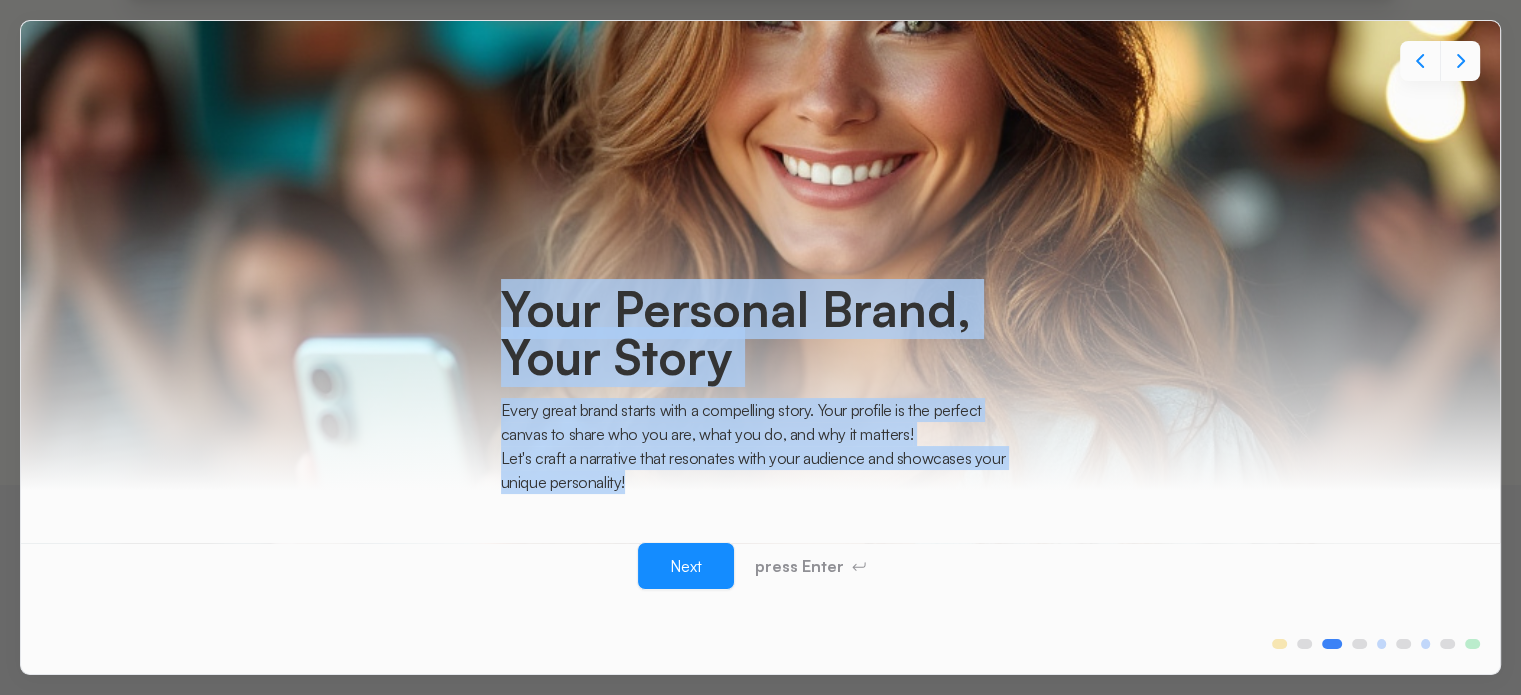 drag, startPoint x: 508, startPoint y: 307, endPoint x: 687, endPoint y: 484, distance: 251.734 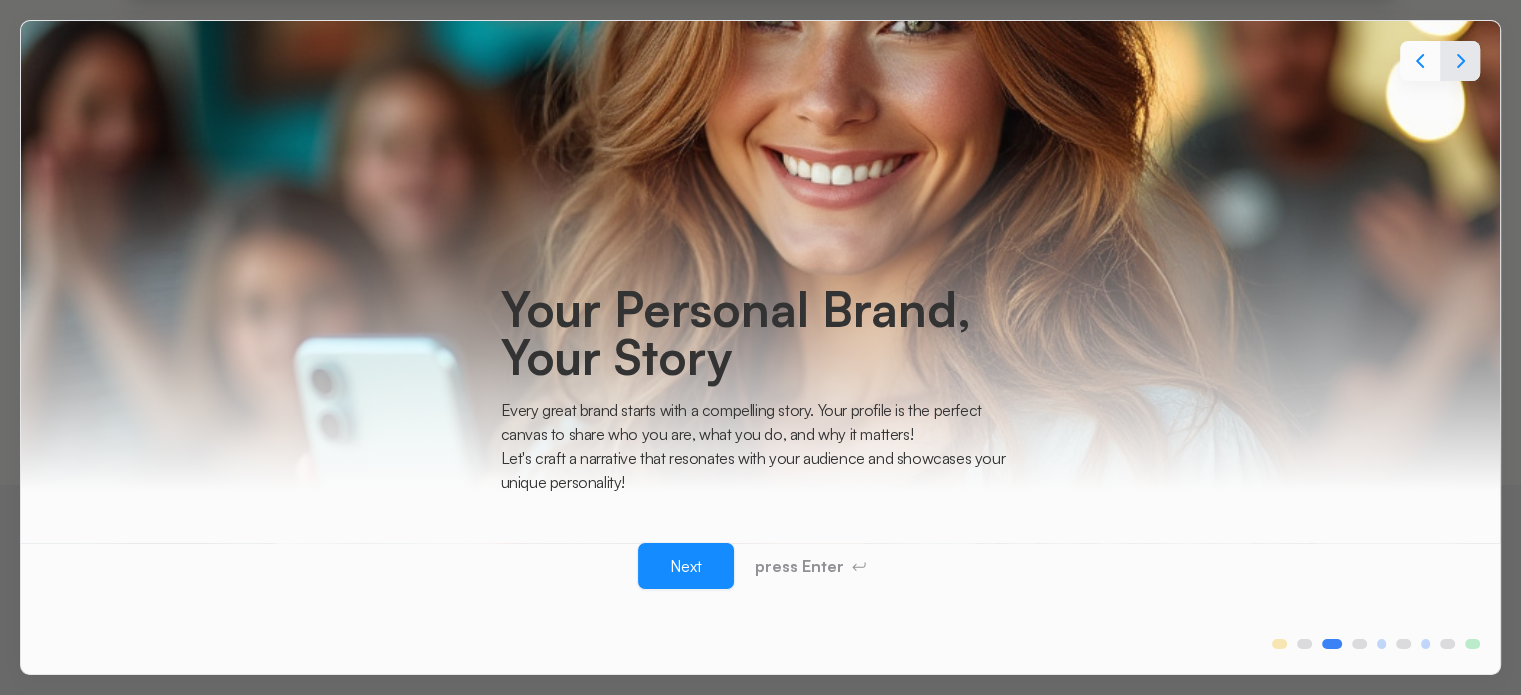 click 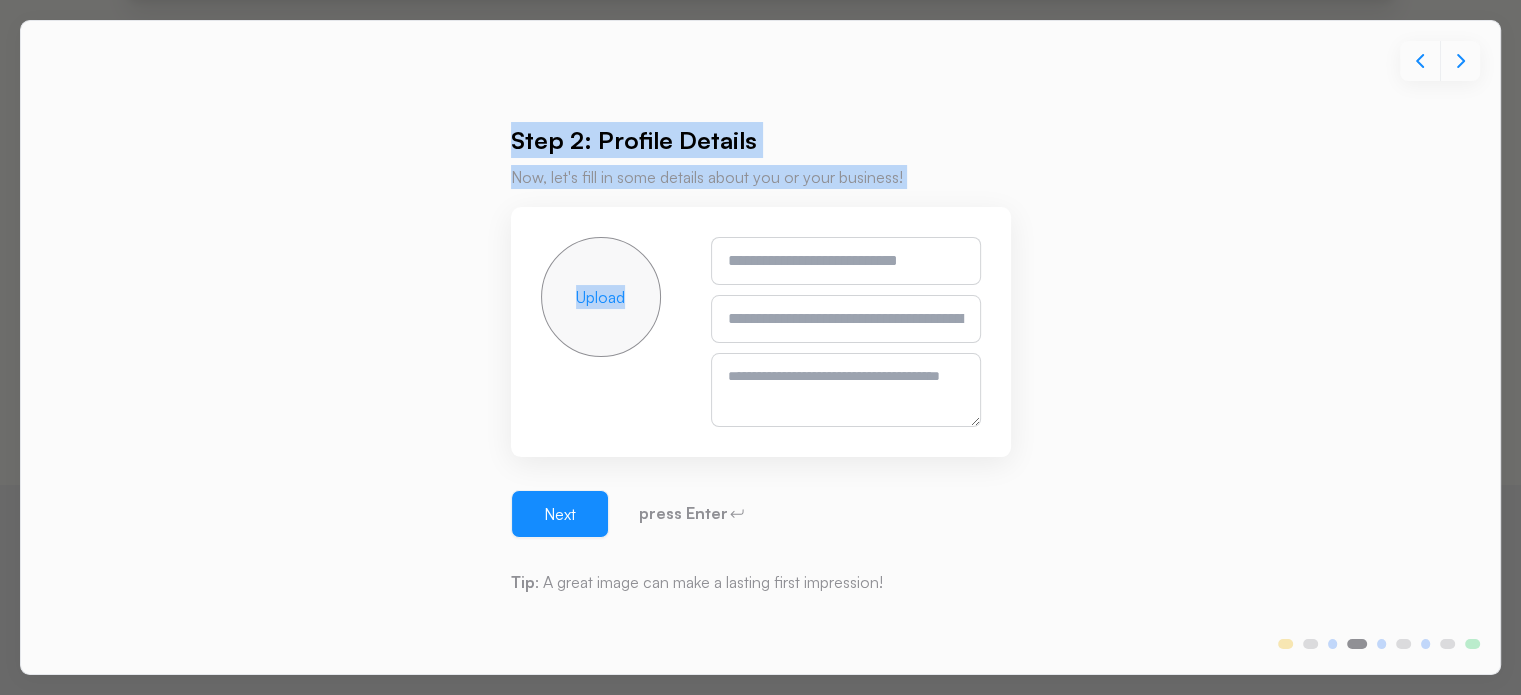 drag, startPoint x: 513, startPoint y: 139, endPoint x: 958, endPoint y: 272, distance: 464.45023 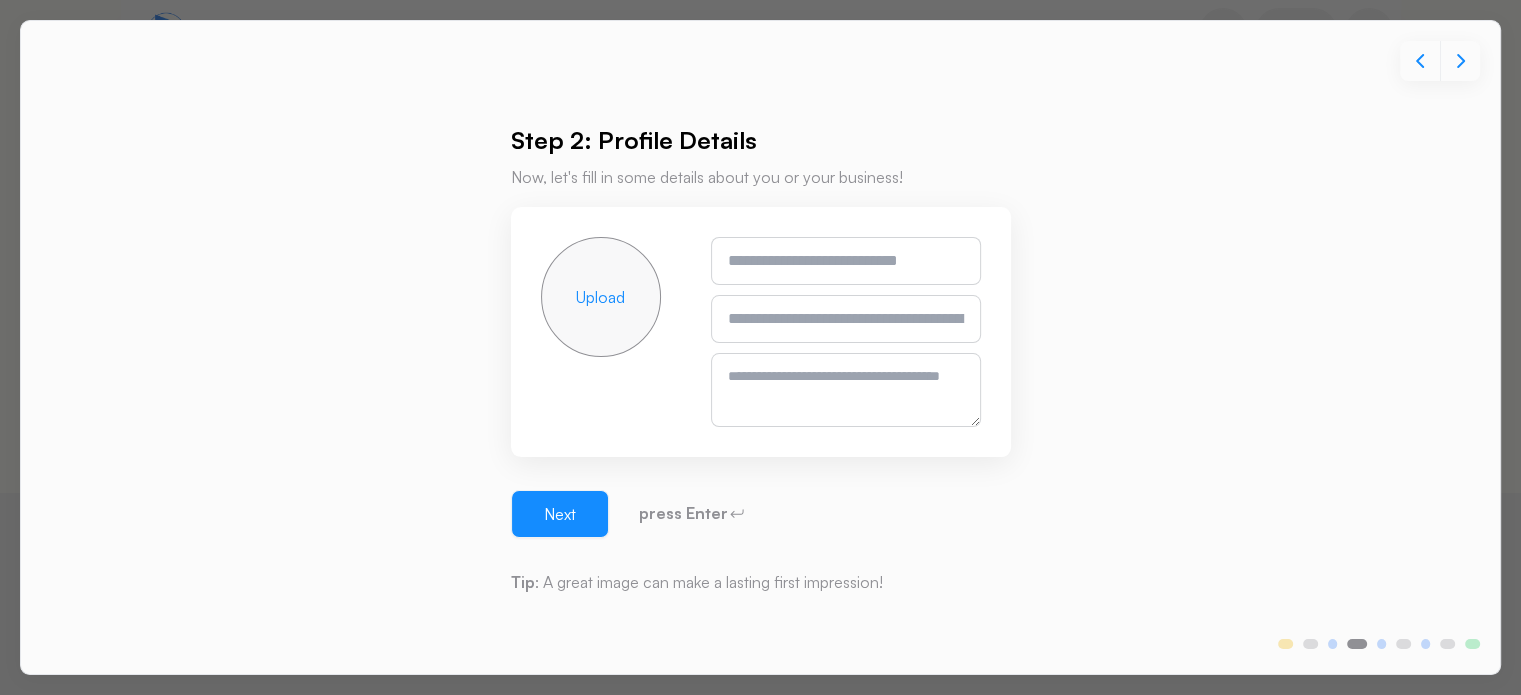 scroll, scrollTop: 0, scrollLeft: 0, axis: both 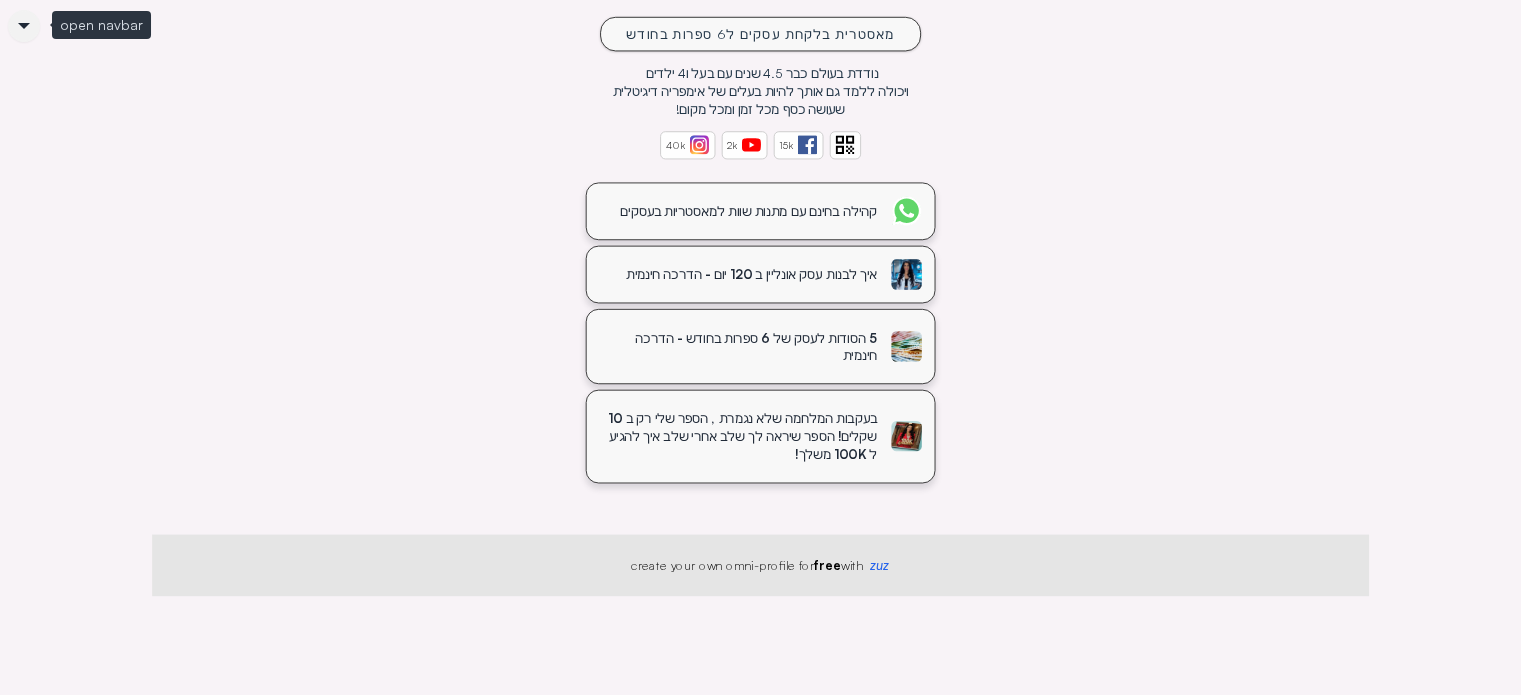 click 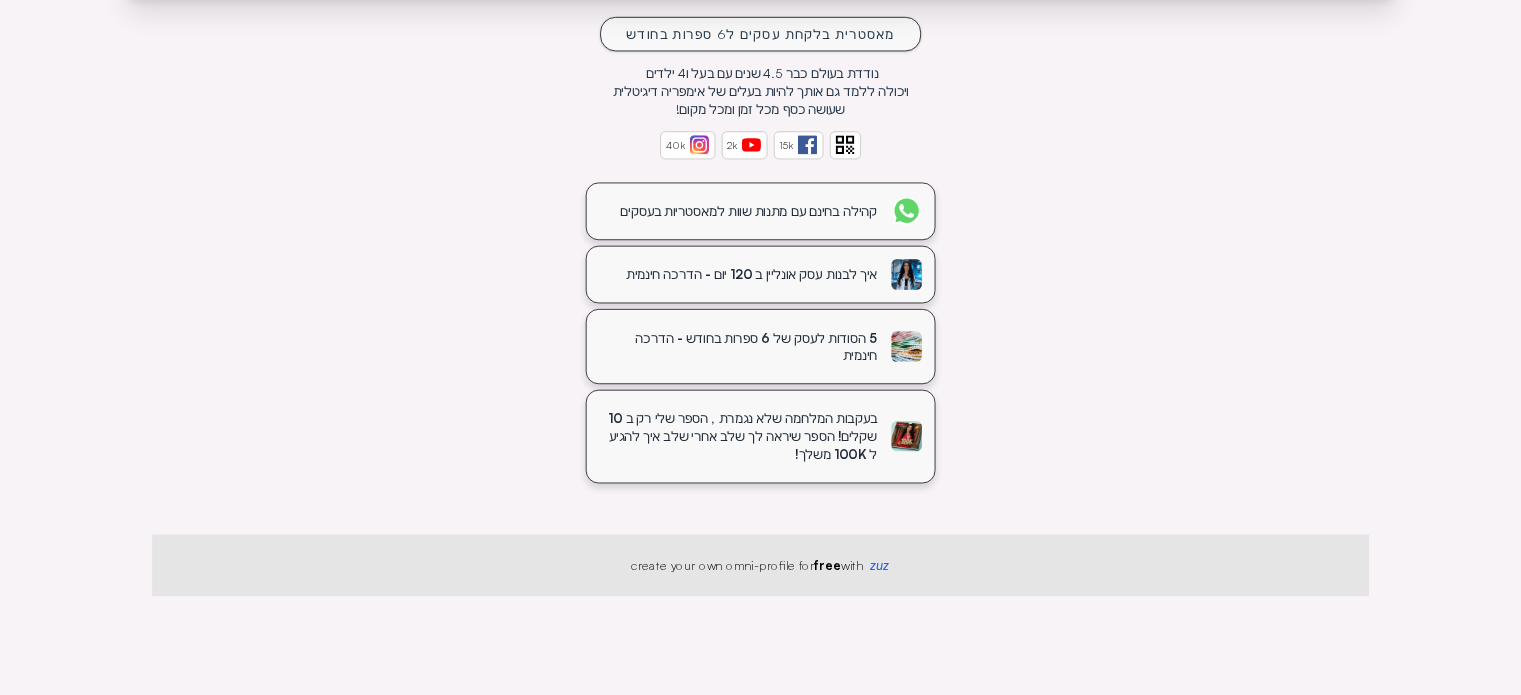 click on "[FIRST] [LAST] מאסטרית בלקחת עסקים ל6 ספרות בחודש נודדת בעולם כבר 4.5 שנים עם בעל ו4 ילדים
ויכולה ללמד גם אותך להיות בעלים של אימפריה דיגיטלית שעושה כסף מכל זמן ומכל מקום! 40k 2k 15k קהילה בחינם עם מתנות שוות למאסטריות בעסקים איך לבנות עסק אונליין ב 120 יום - הדרכה חינמית 5 הסודות לעסק של 6 ספרות בחודש - הדרכה חינמית בעקבות המלחמה שלא נגמרת , הספר שלי רק ב 10 שקלים! הספר שיראה לך שלב אחרי שלב איך להגיע ל 100K משלך!" at bounding box center [760, 151] 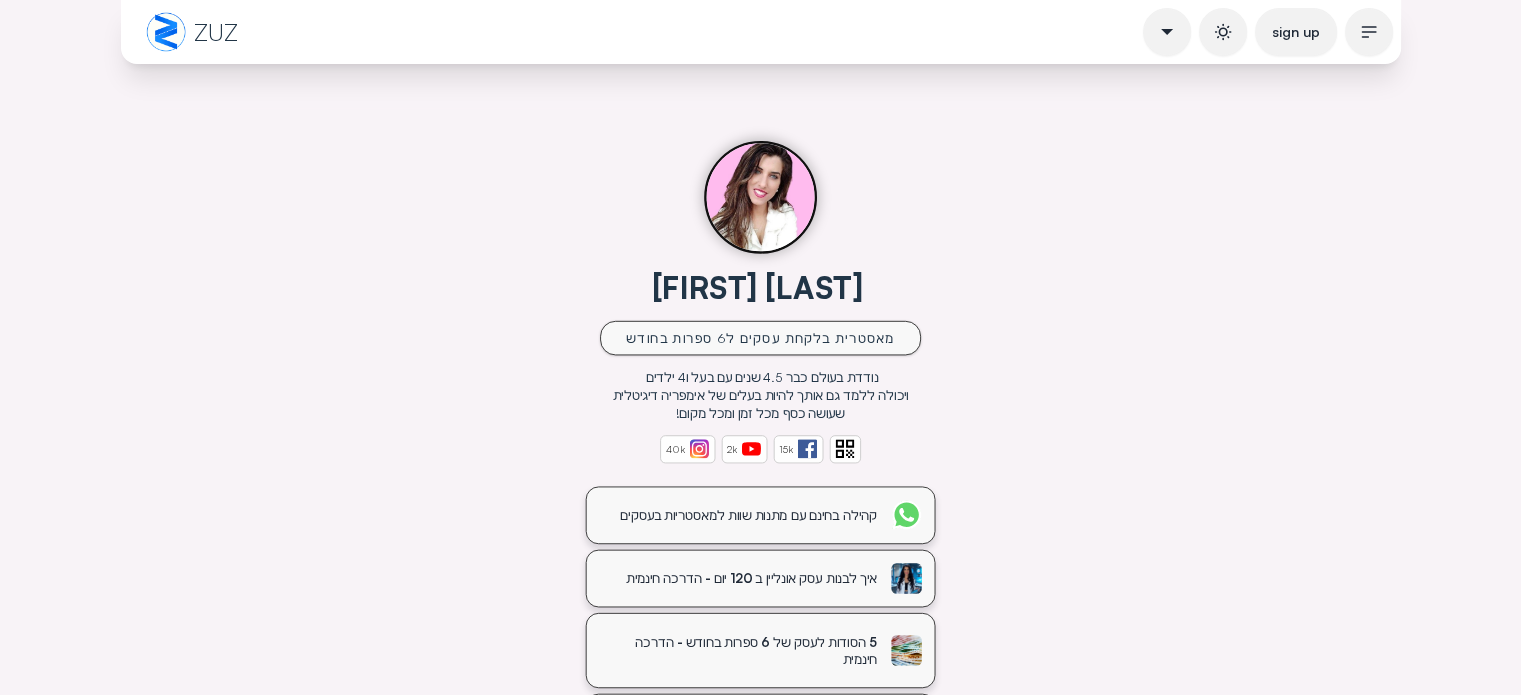 scroll, scrollTop: 0, scrollLeft: 0, axis: both 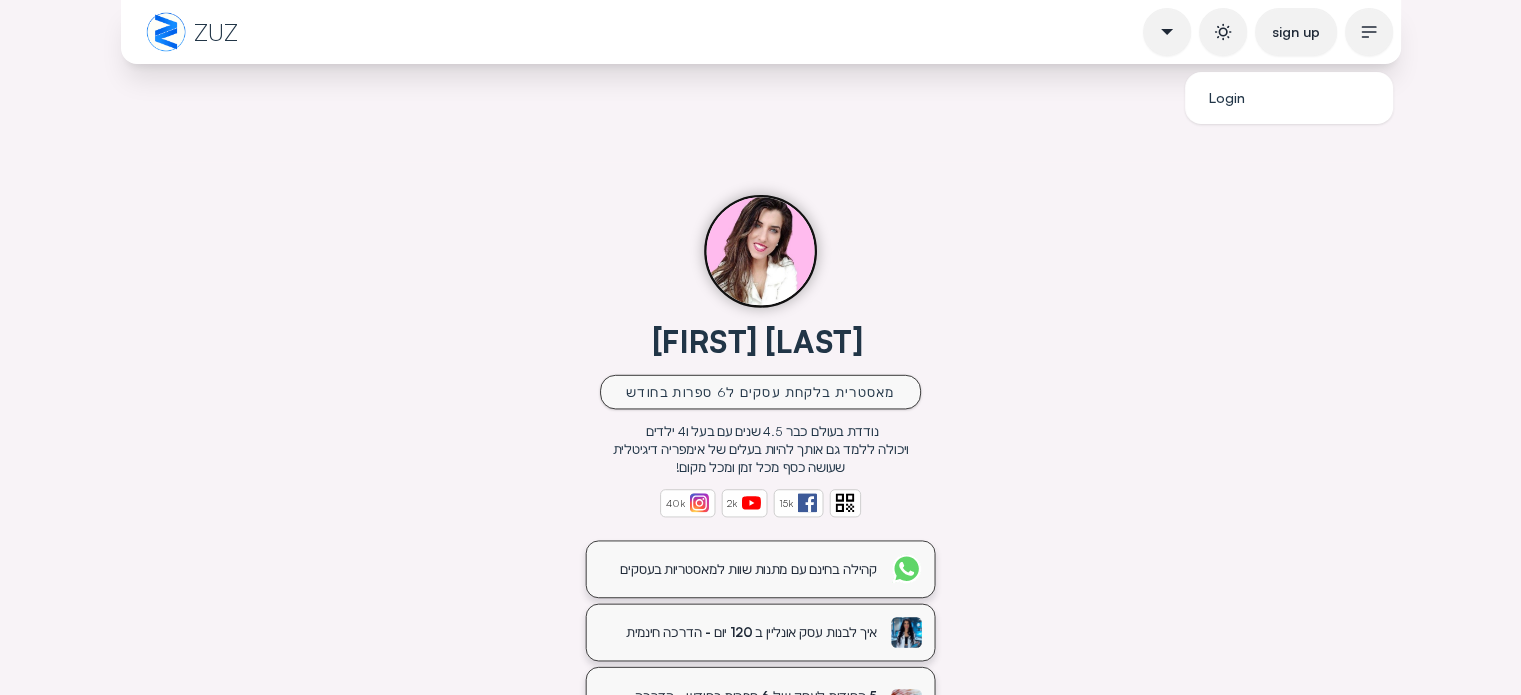 click 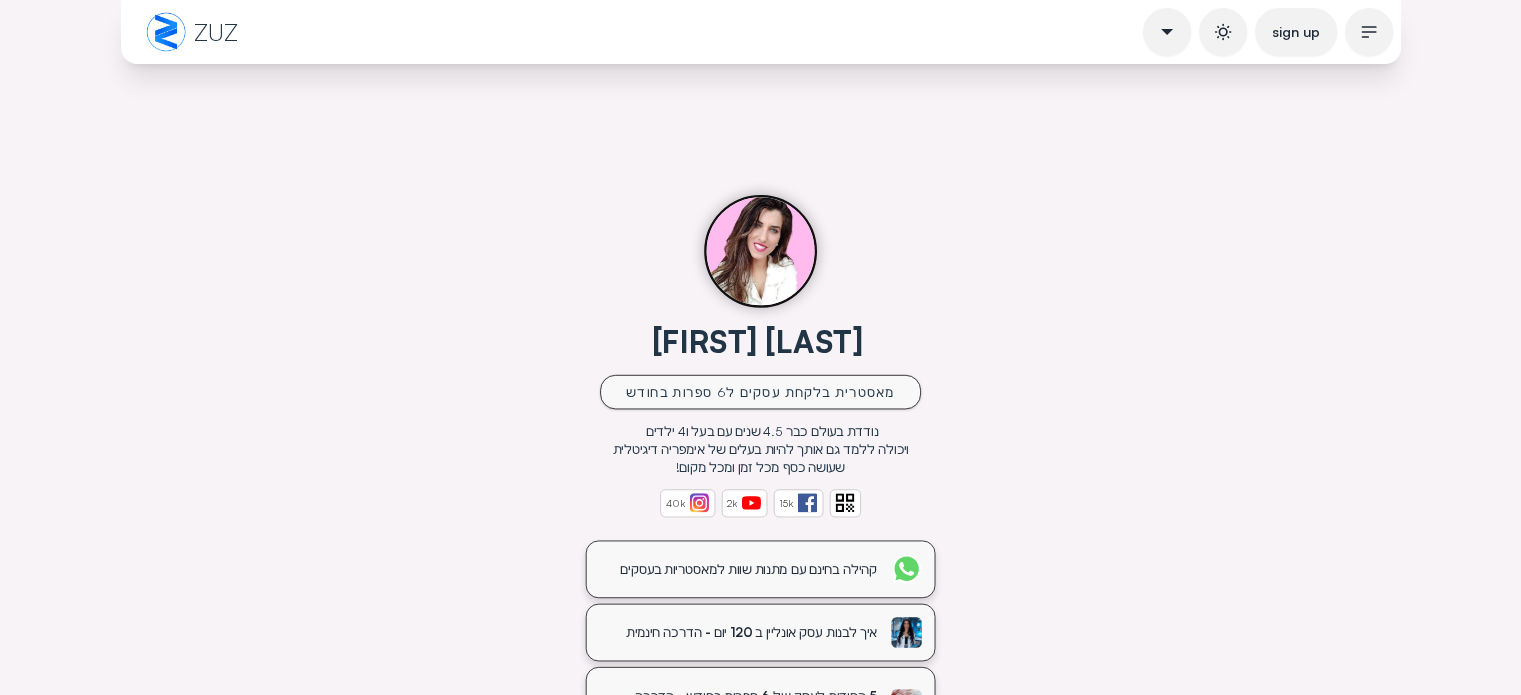 click on "[FIRST] [LAST] מאסטרית בלקחת עסקים ל6 ספרות בחודש נודדת בעולם כבר 4.5 שנים עם בעל ו4 ילדים
ויכולה ללמד גם אותך להיות בעלים של אימפריה דיגיטלית שעושה כסף מכל זמן ומכל מקום! 40k 2k 15k קהילה בחינם עם מתנות שוות למאסטריות בעסקים איך לבנות עסק אונליין ב 120 יום - הדרכה חינמית 5 הסודות לעסק של 6 ספרות בחודש - הדרכה חינמית בעקבות המלחמה שלא נגמרת , הספר שלי רק ב 10 שקלים! הספר שיראה לך שלב אחרי שלב איך להגיע ל 100K משלך!" at bounding box center [760, 509] 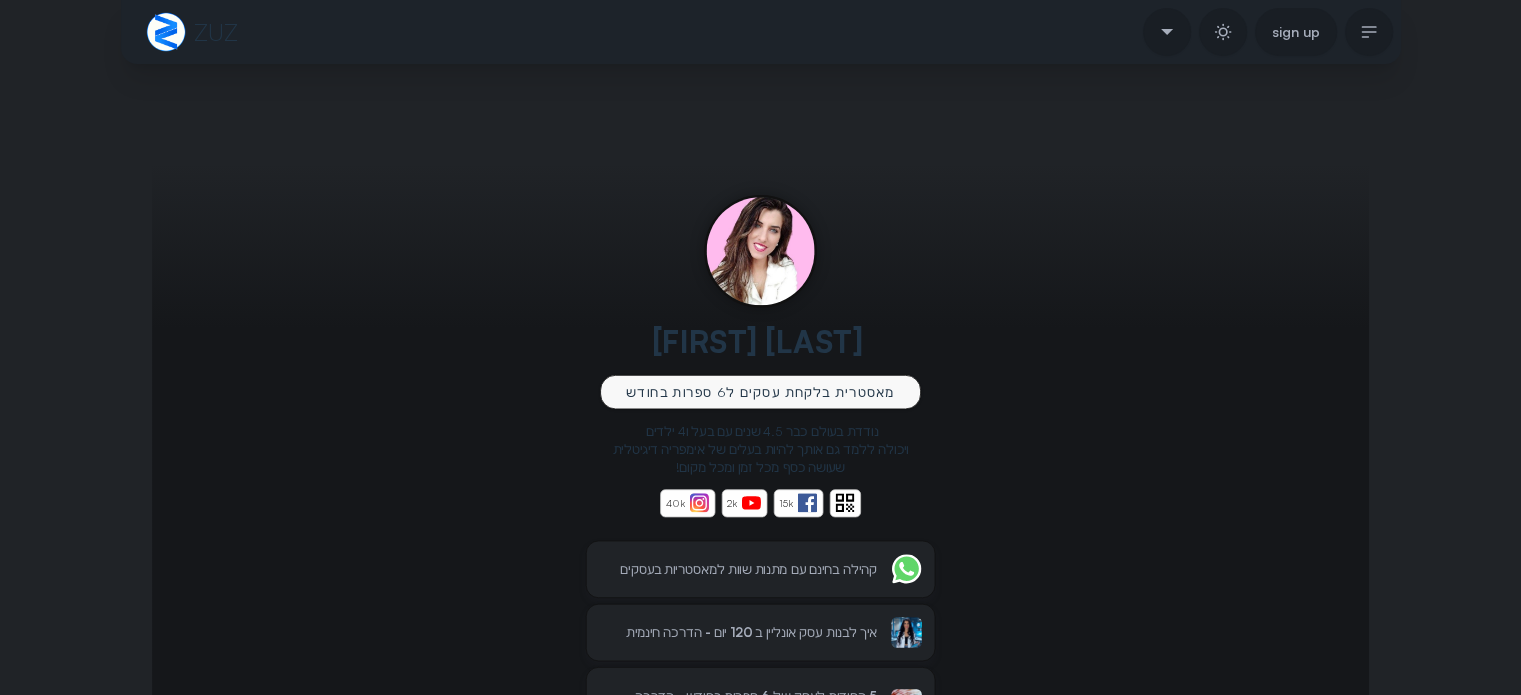 click 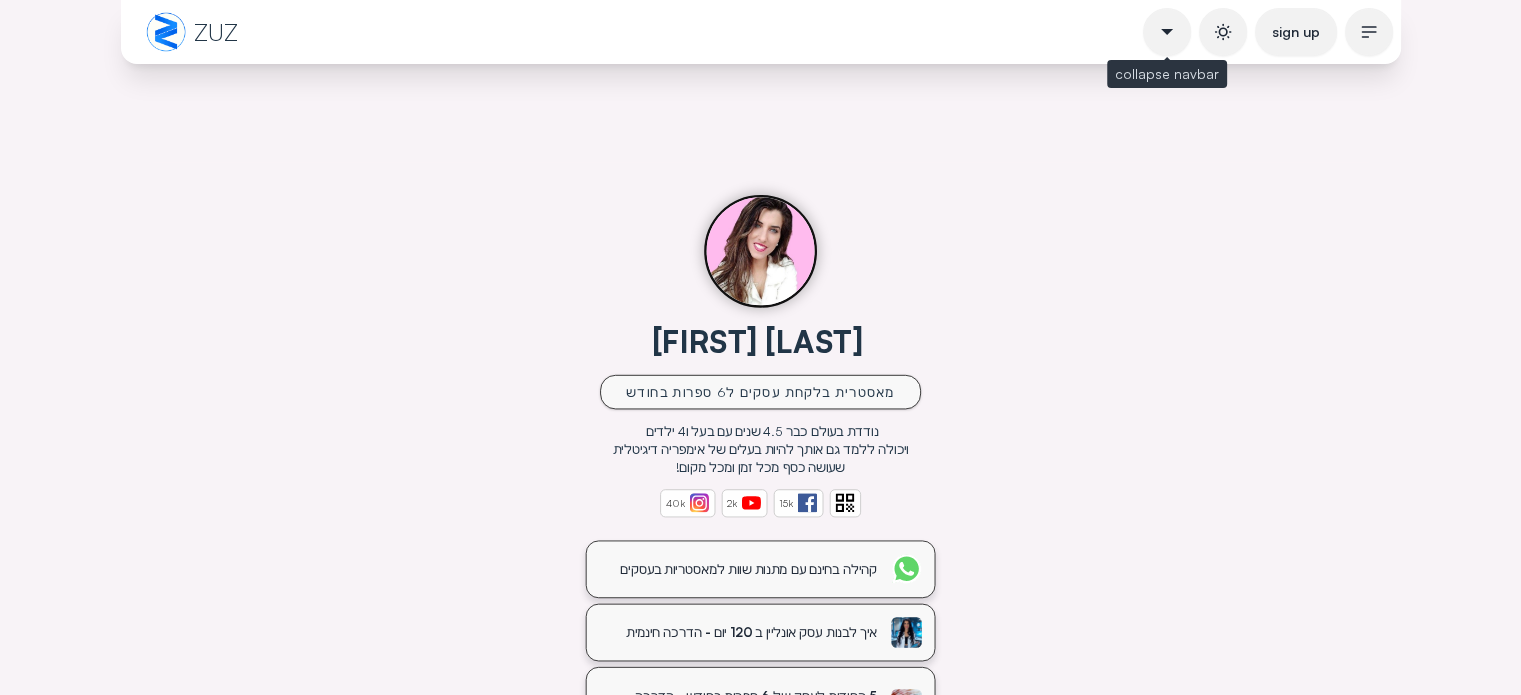 click 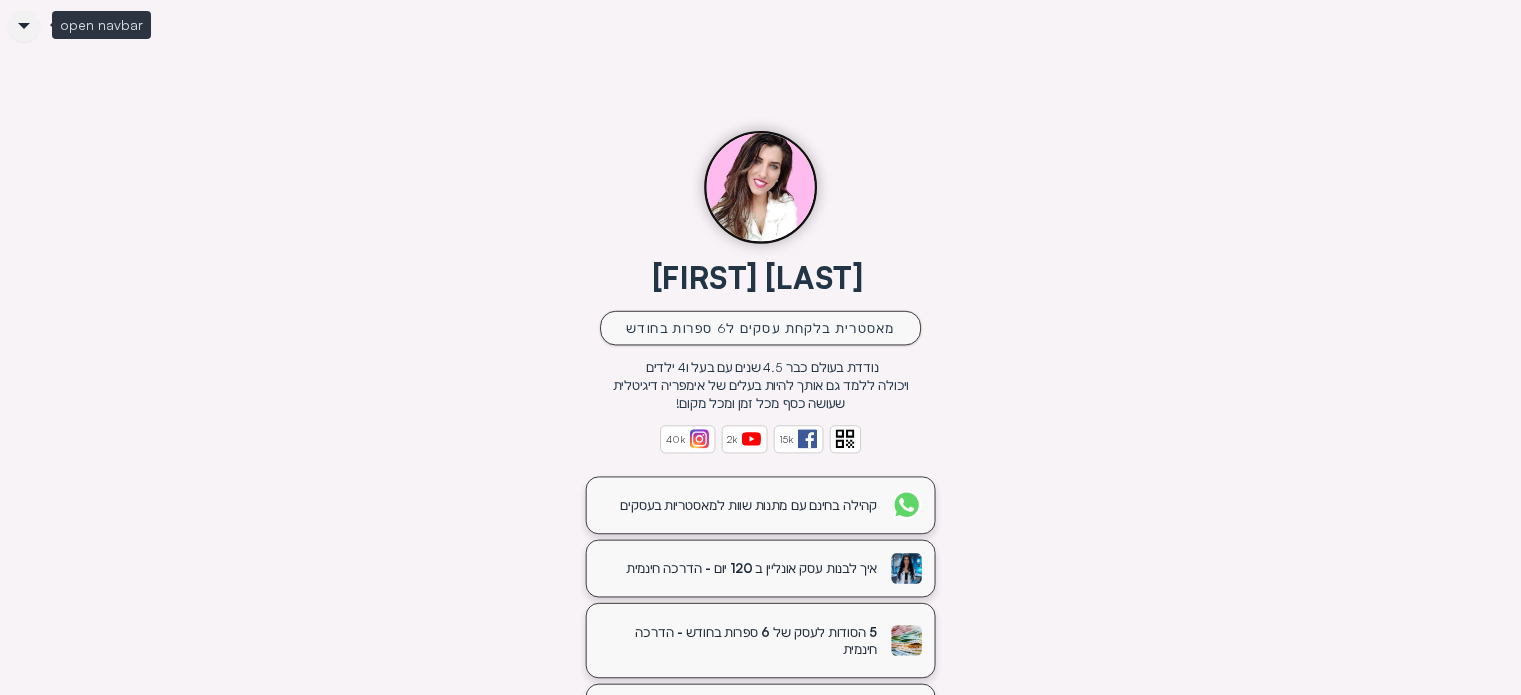 click 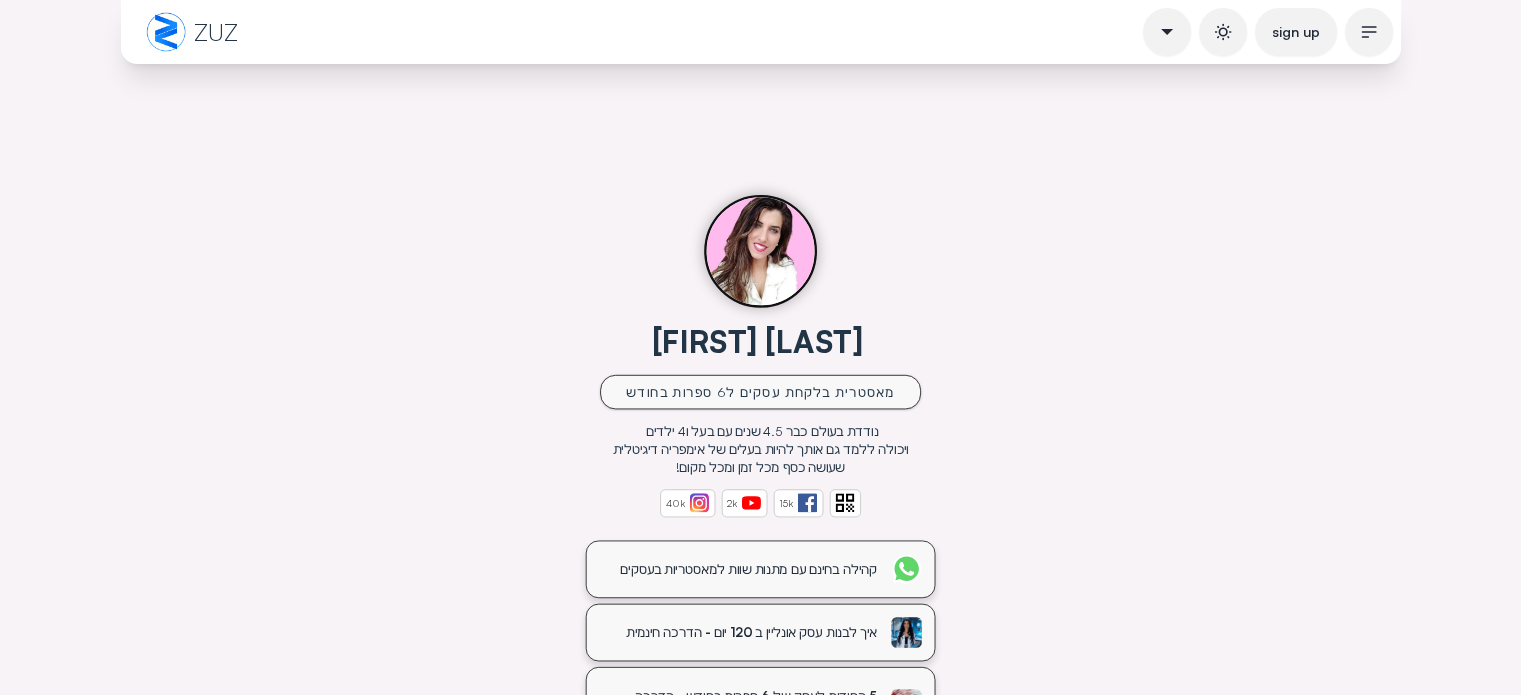 click 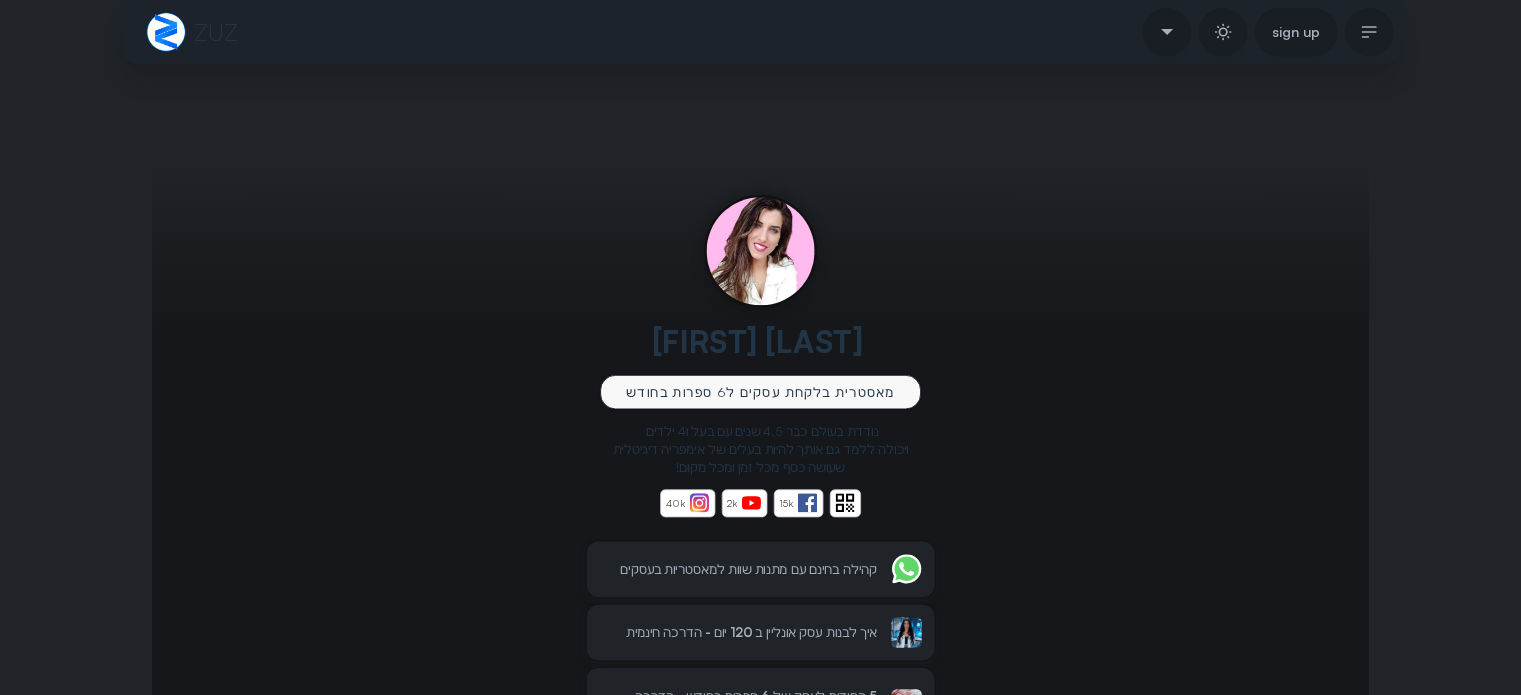 click 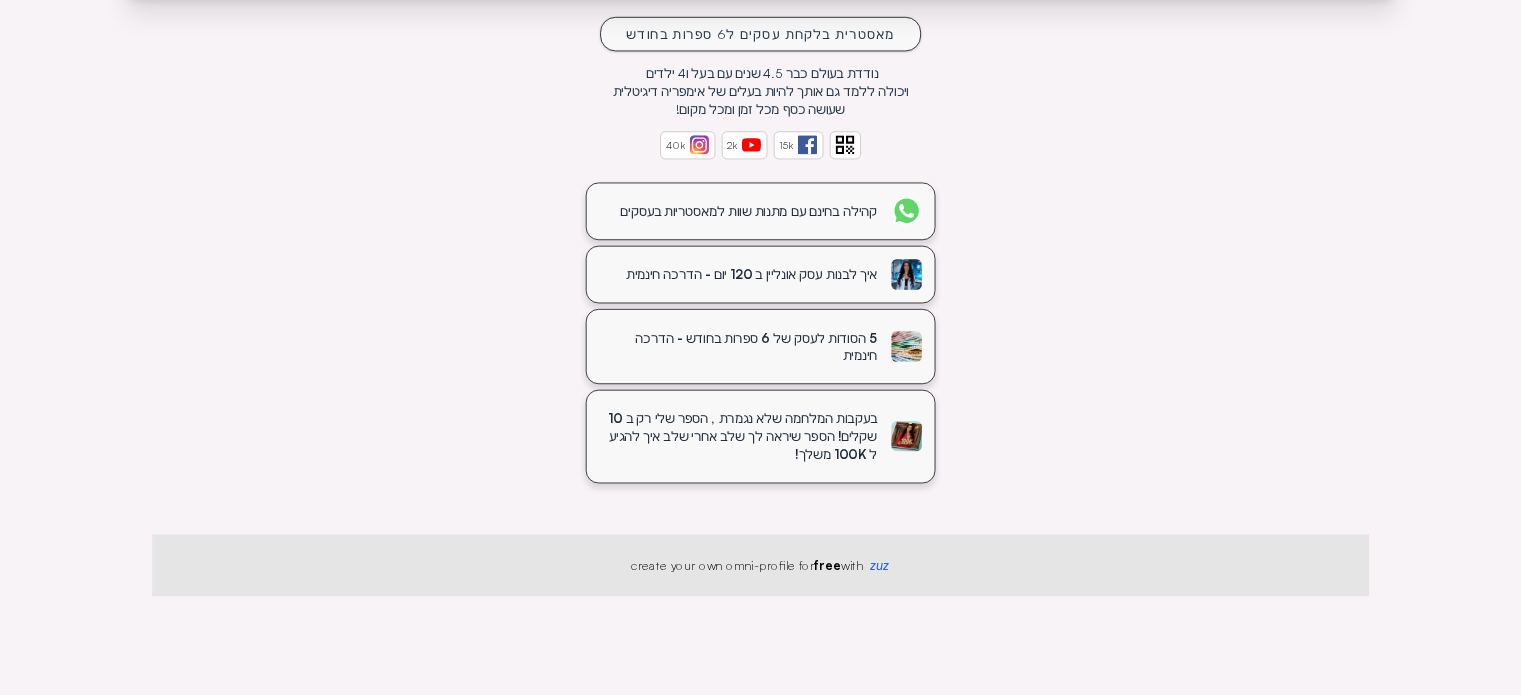 scroll, scrollTop: 363, scrollLeft: 0, axis: vertical 